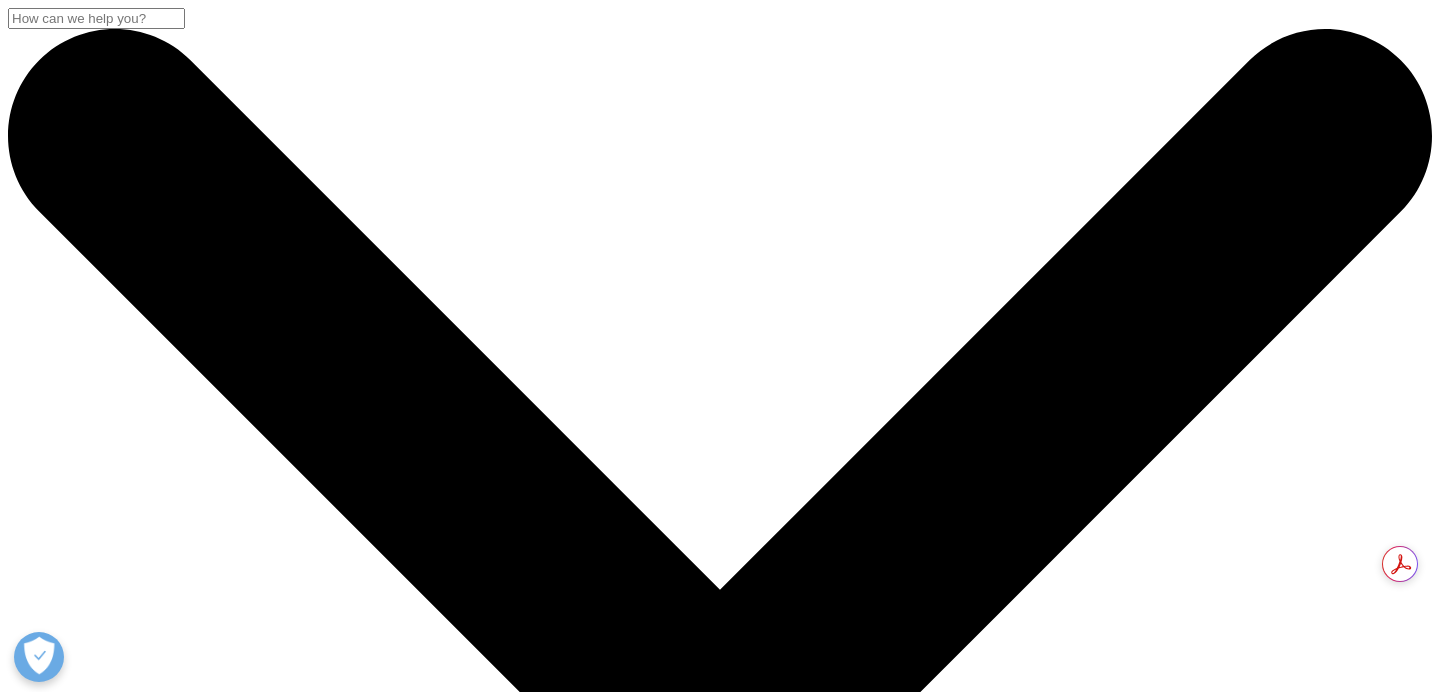 scroll, scrollTop: 283, scrollLeft: 0, axis: vertical 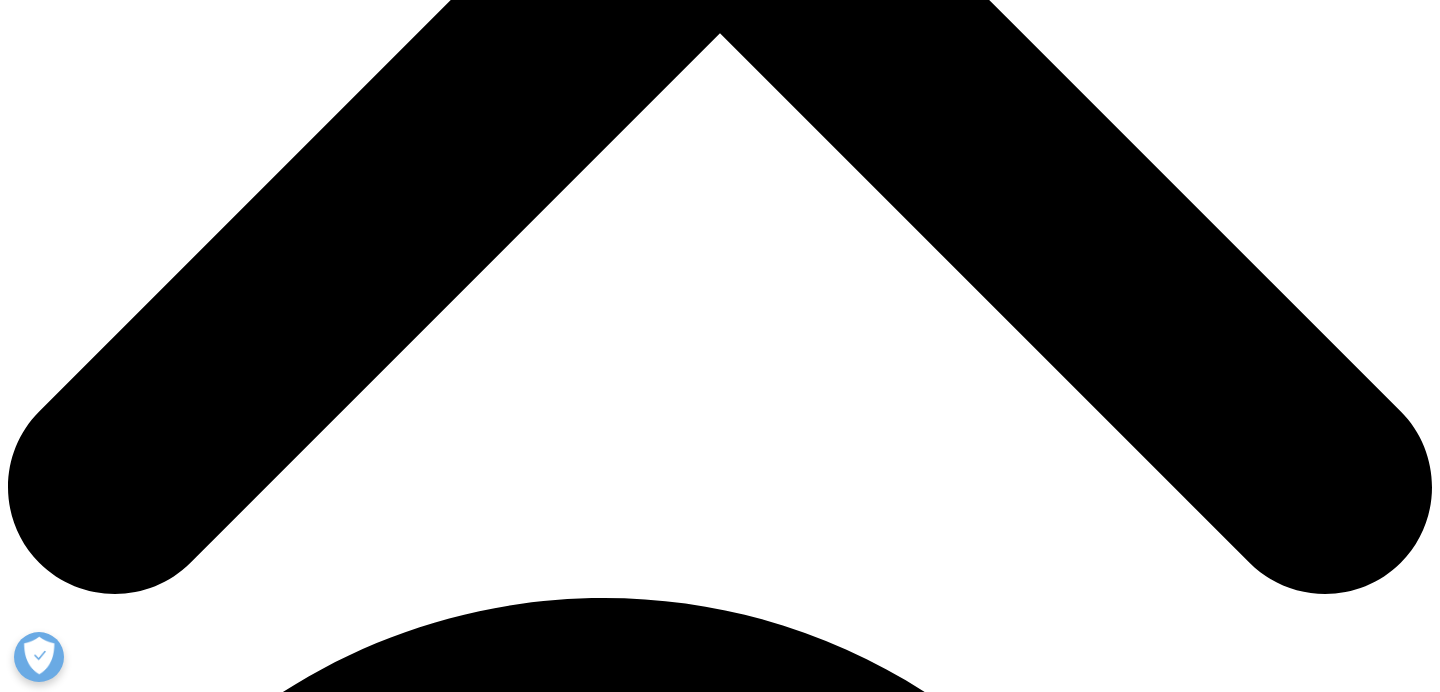 click on "Unparalleled data" at bounding box center (68, 10578) 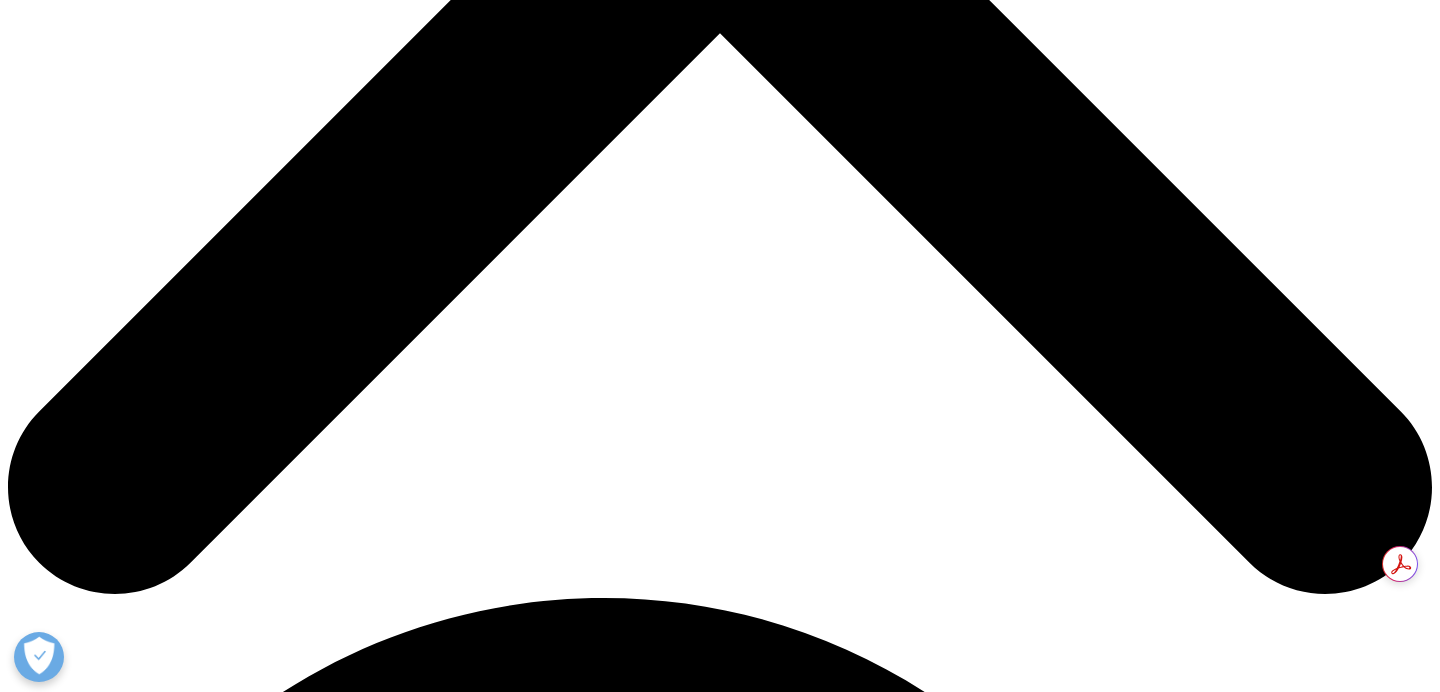 click on "Client configurable custom markets as well as eight standard procedure markets available" at bounding box center [281, 14336] 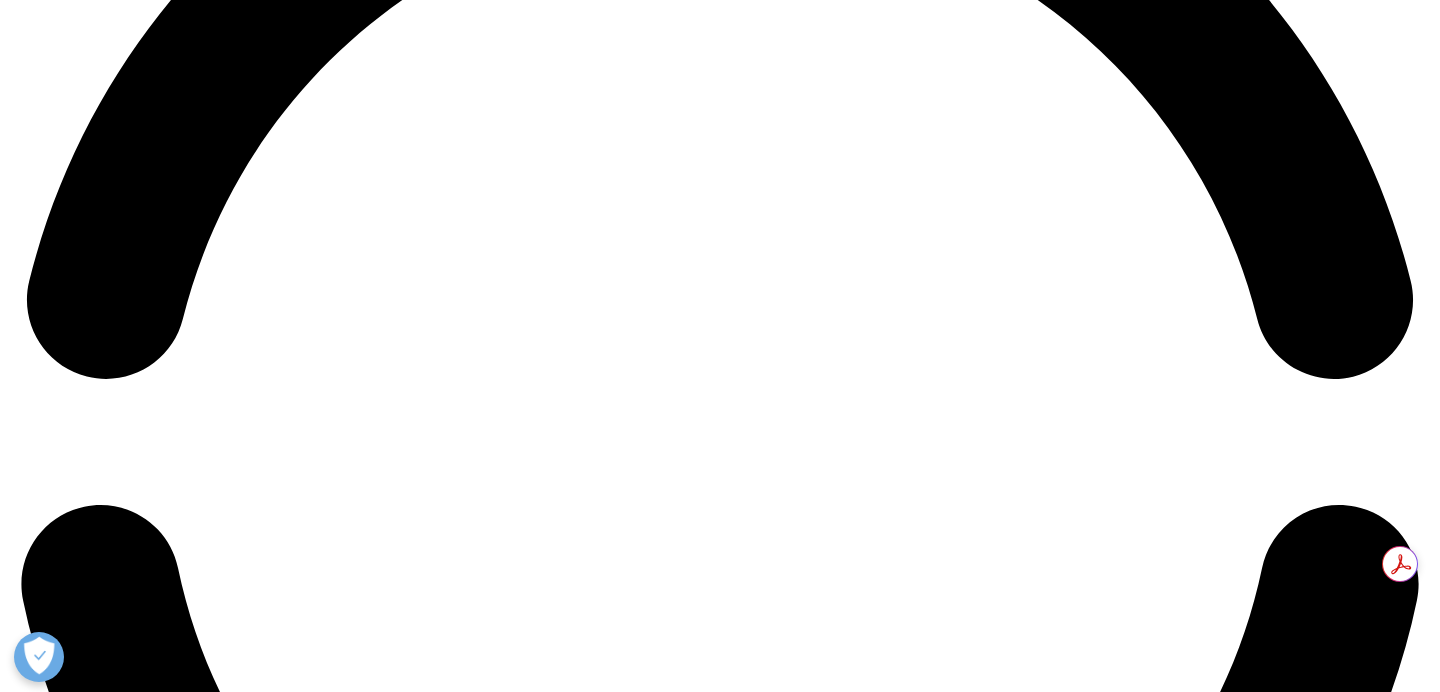 scroll, scrollTop: 3150, scrollLeft: 0, axis: vertical 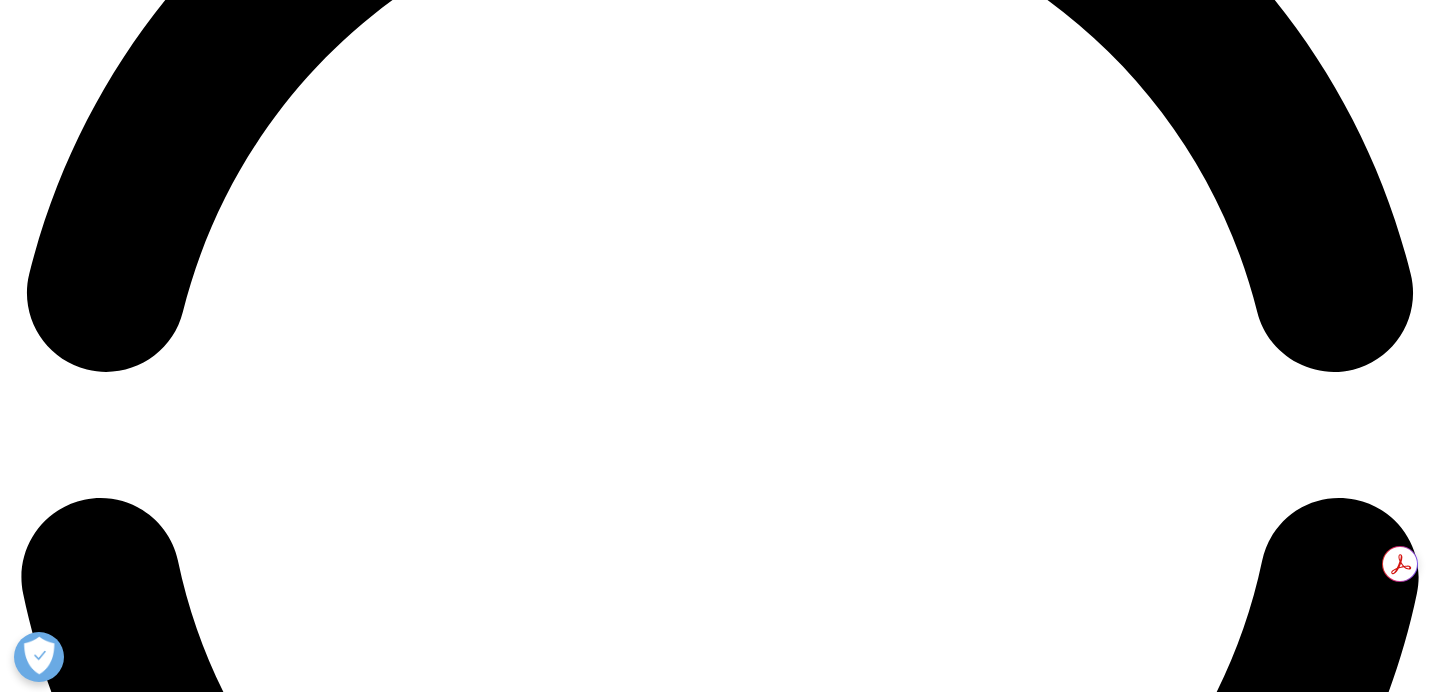 click on "Driving New Leads with an Inside Sales Team" at bounding box center [137, 14221] 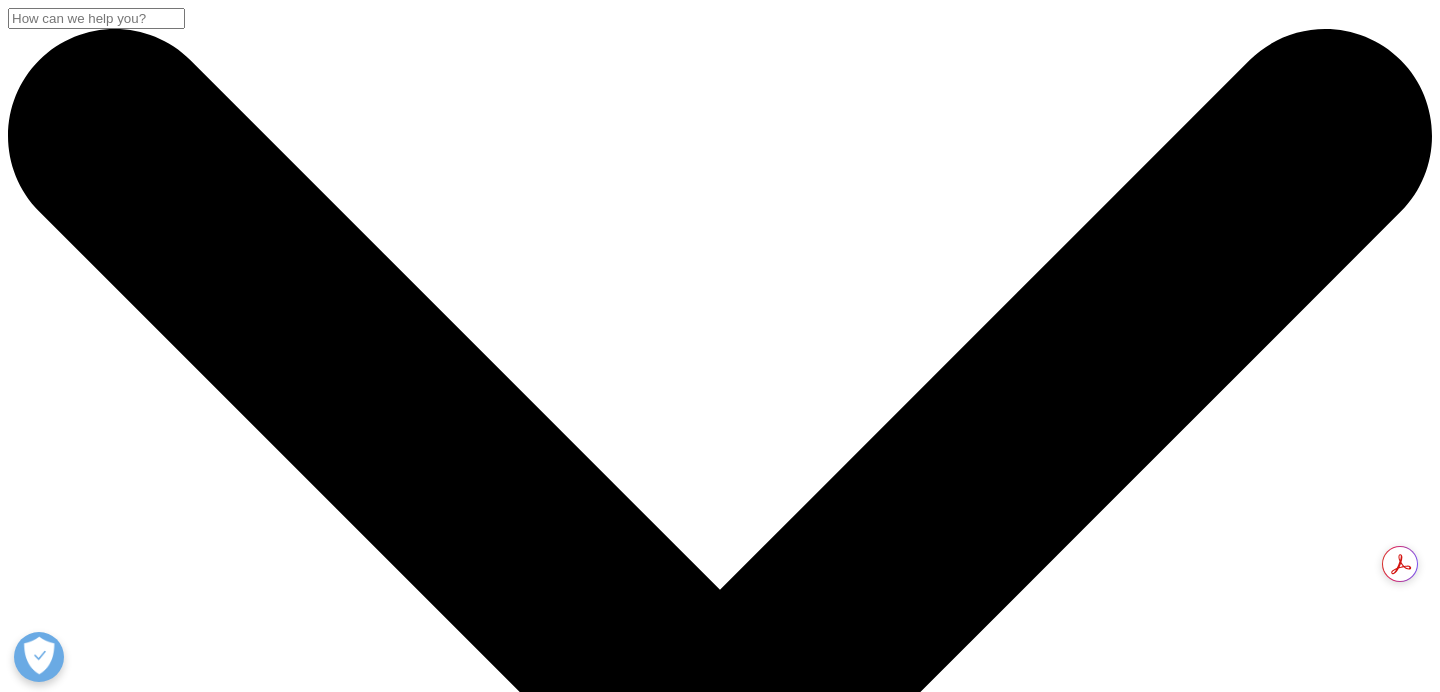 scroll, scrollTop: 0, scrollLeft: 0, axis: both 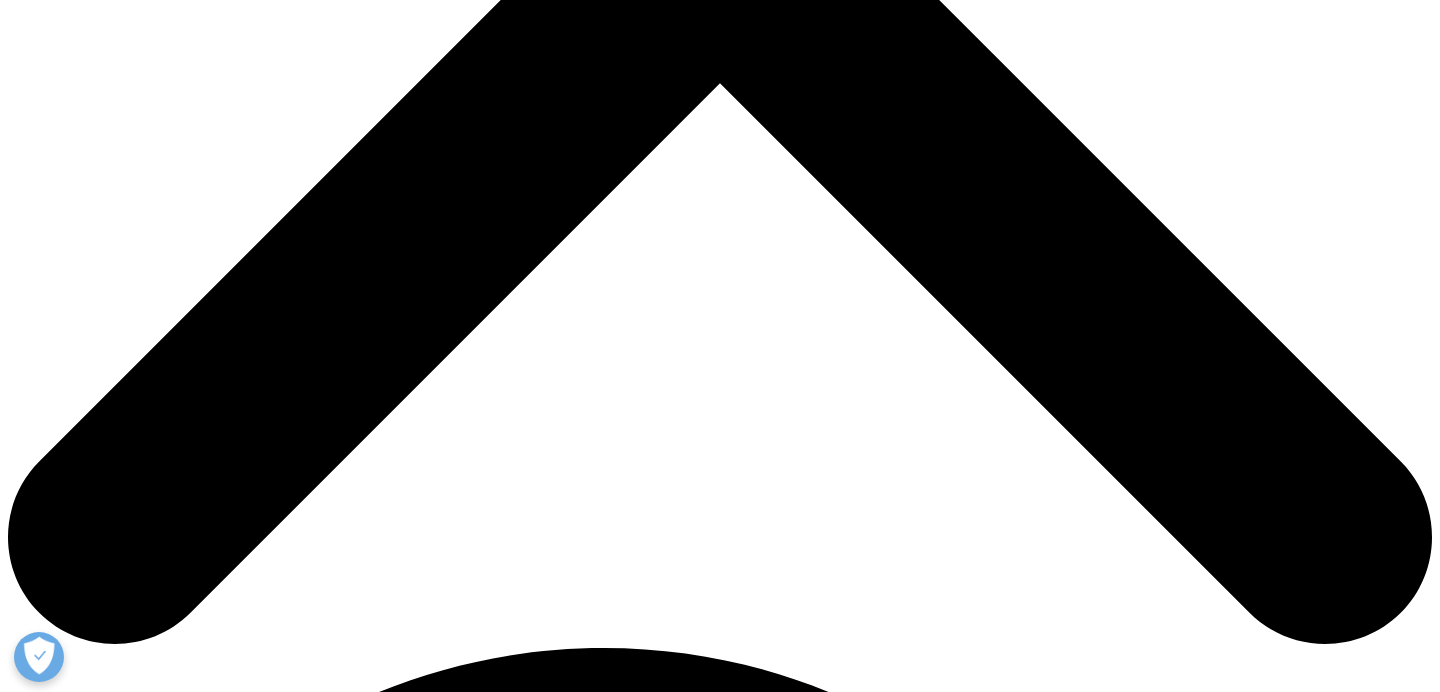 click on "Download" at bounding box center (41, 11286) 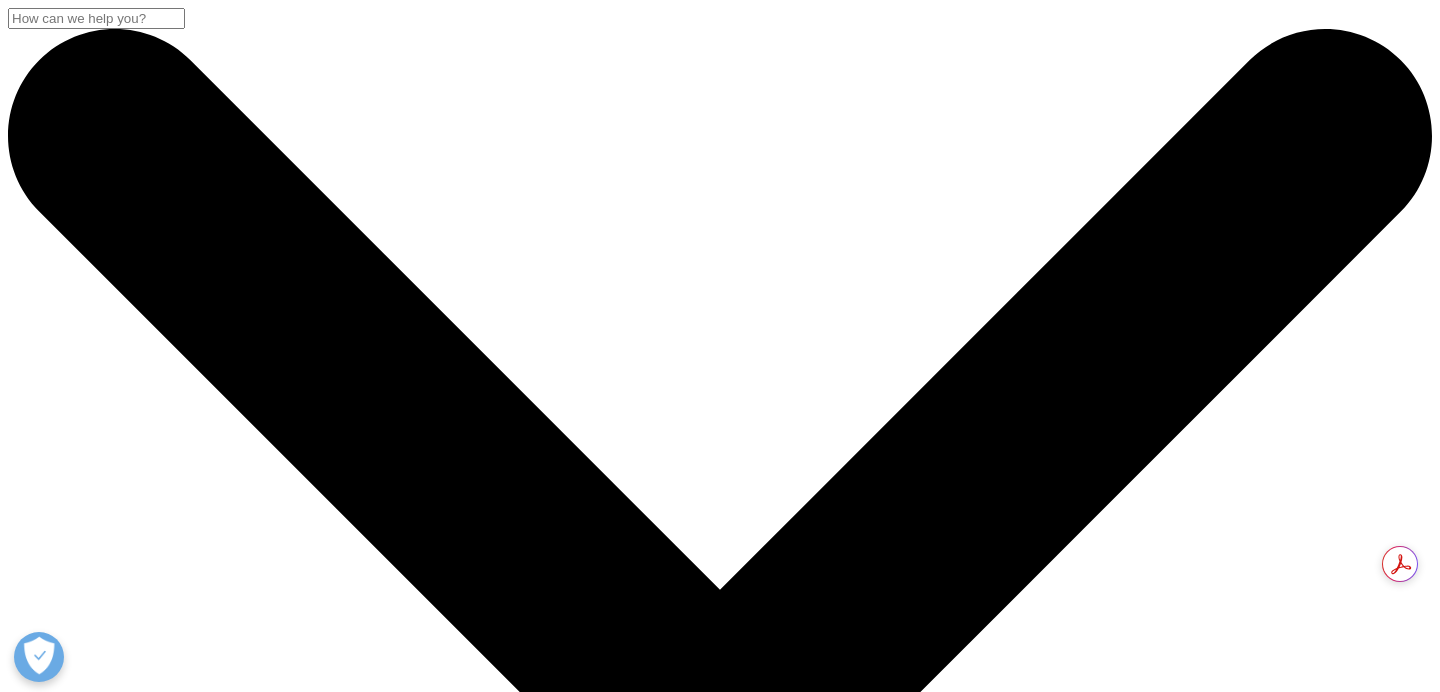 scroll, scrollTop: 0, scrollLeft: 0, axis: both 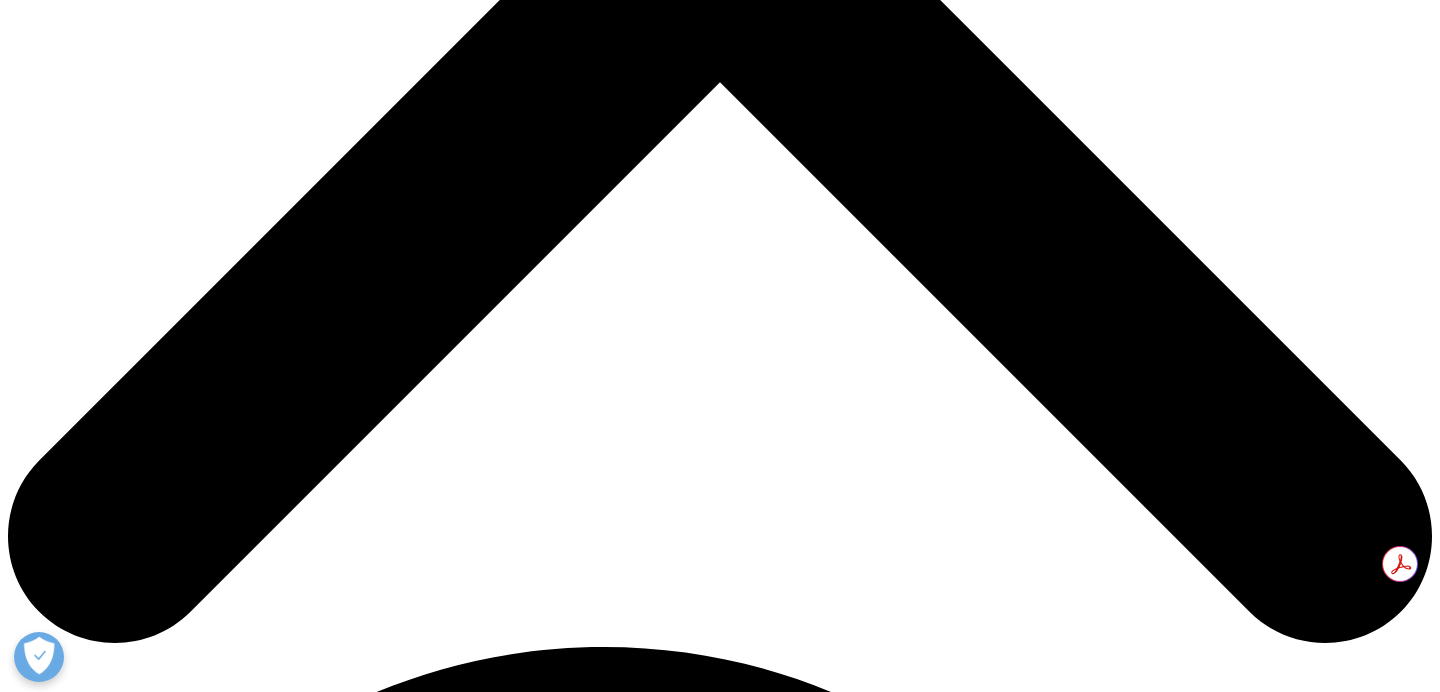 click on "Download" at bounding box center [41, 22495] 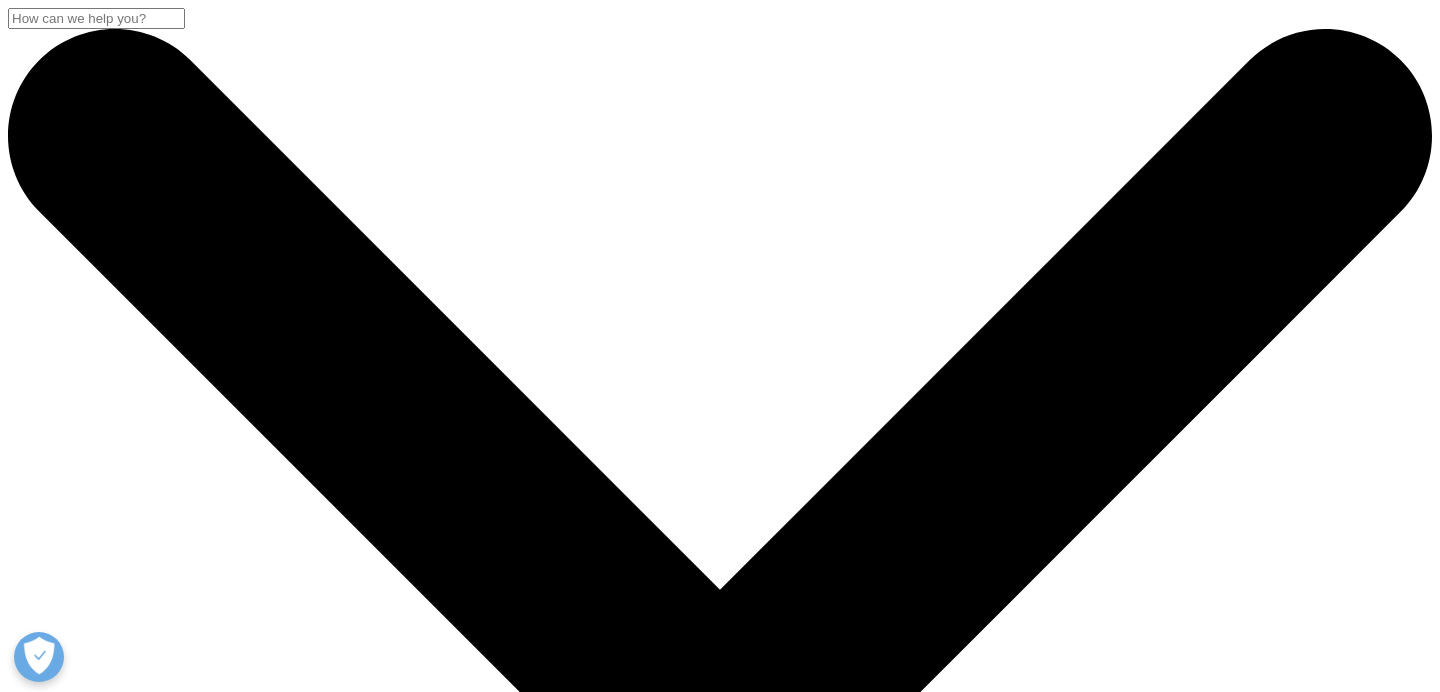 scroll, scrollTop: 0, scrollLeft: 0, axis: both 